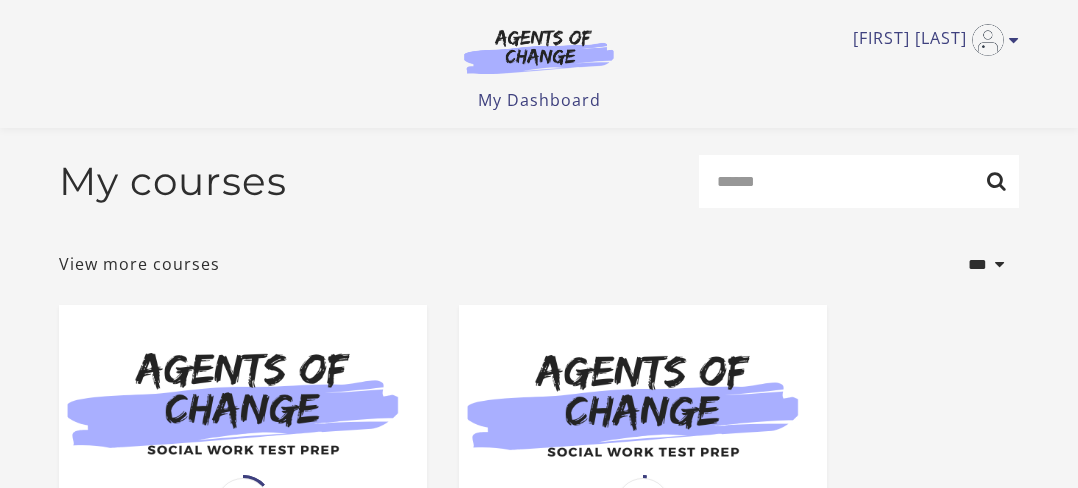 scroll, scrollTop: 200, scrollLeft: 0, axis: vertical 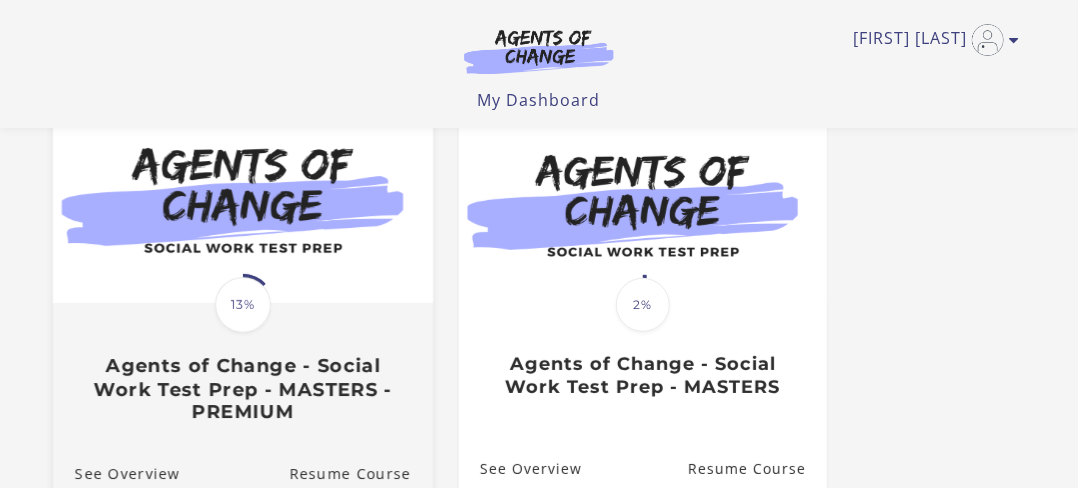 click on "13%" at bounding box center [243, 305] 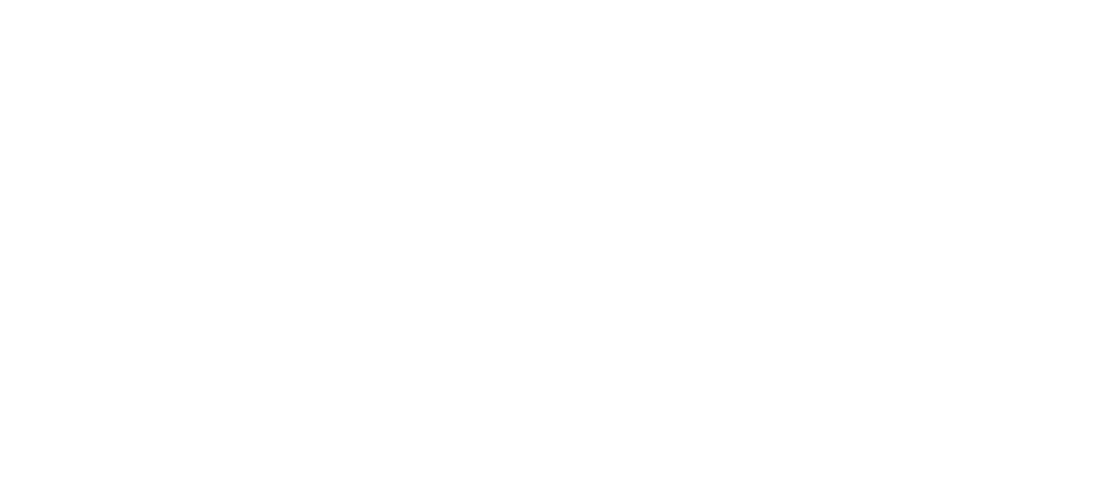 scroll, scrollTop: 0, scrollLeft: 0, axis: both 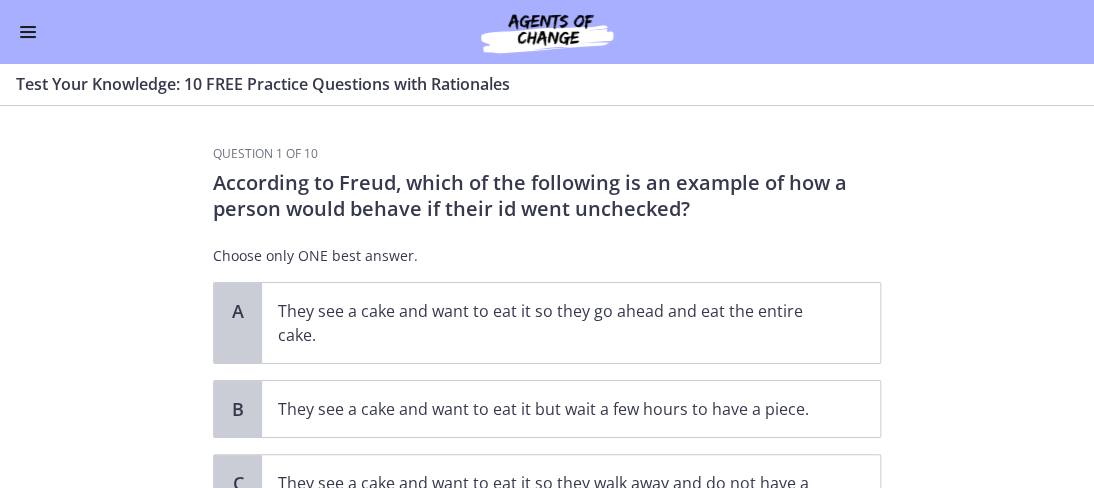 click at bounding box center (28, 32) 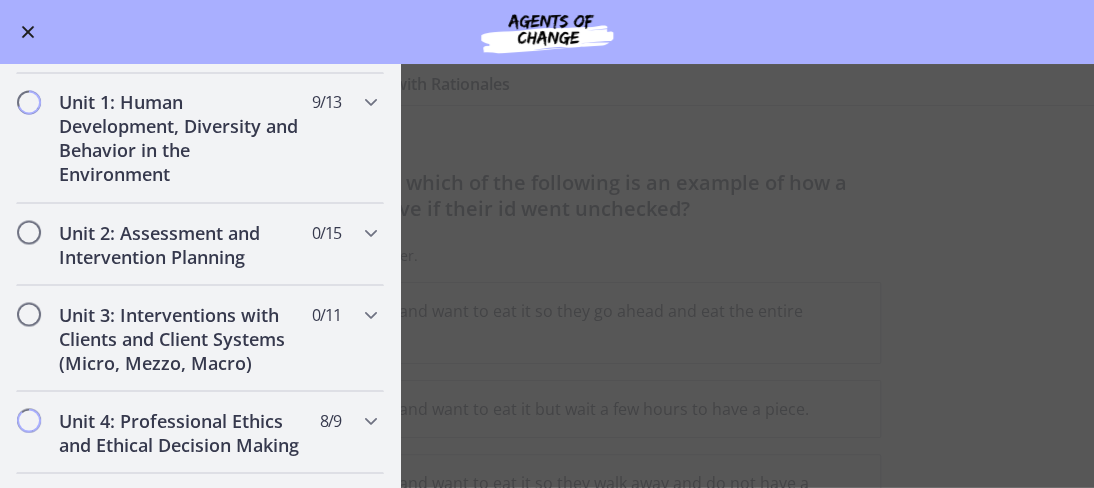 scroll, scrollTop: 1100, scrollLeft: 0, axis: vertical 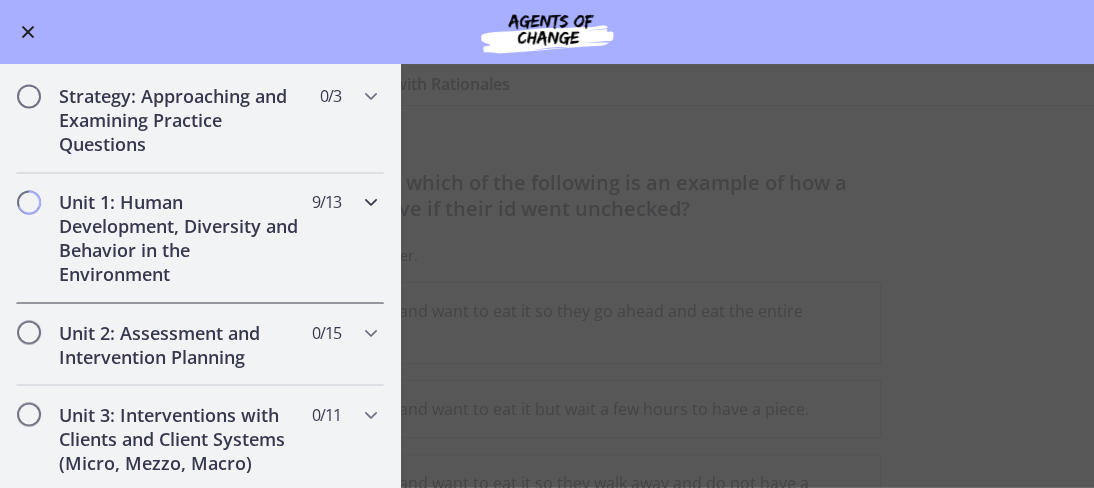 click at bounding box center (371, 202) 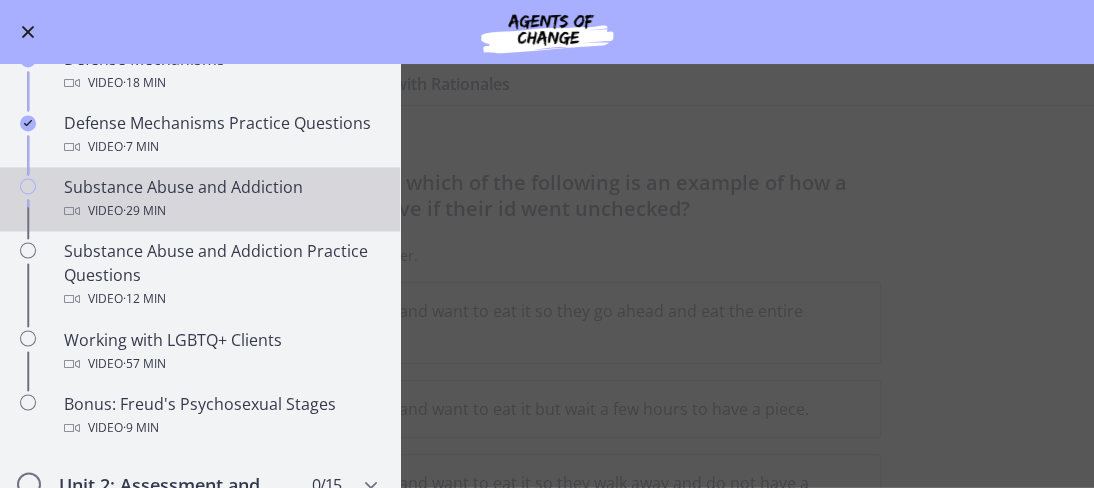 click on "Substance Abuse and Addiction
Video
·  29 min" at bounding box center (220, 199) 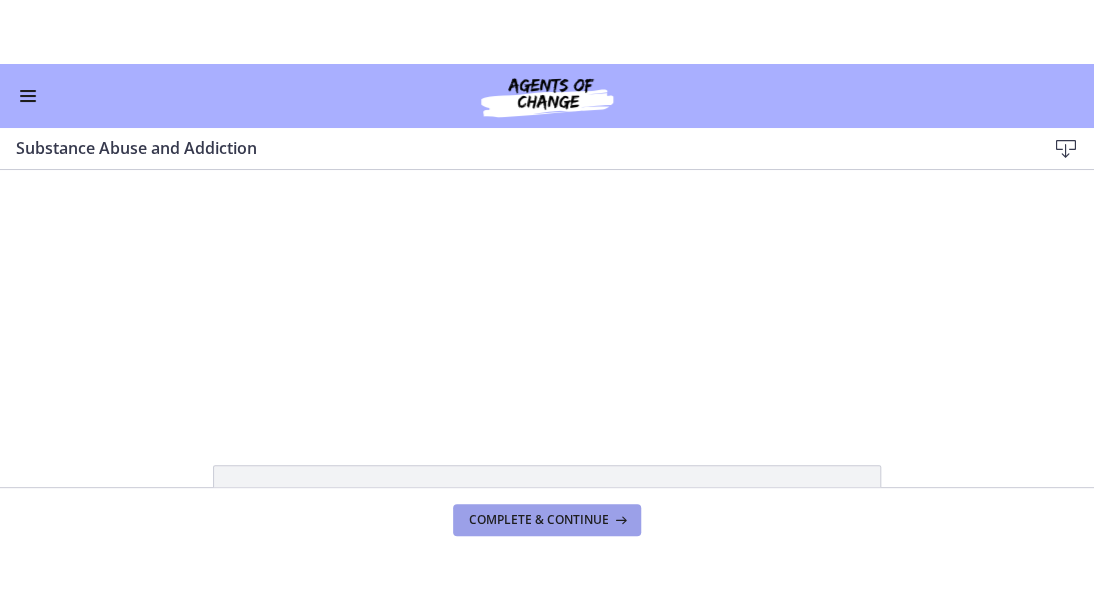 scroll, scrollTop: 0, scrollLeft: 0, axis: both 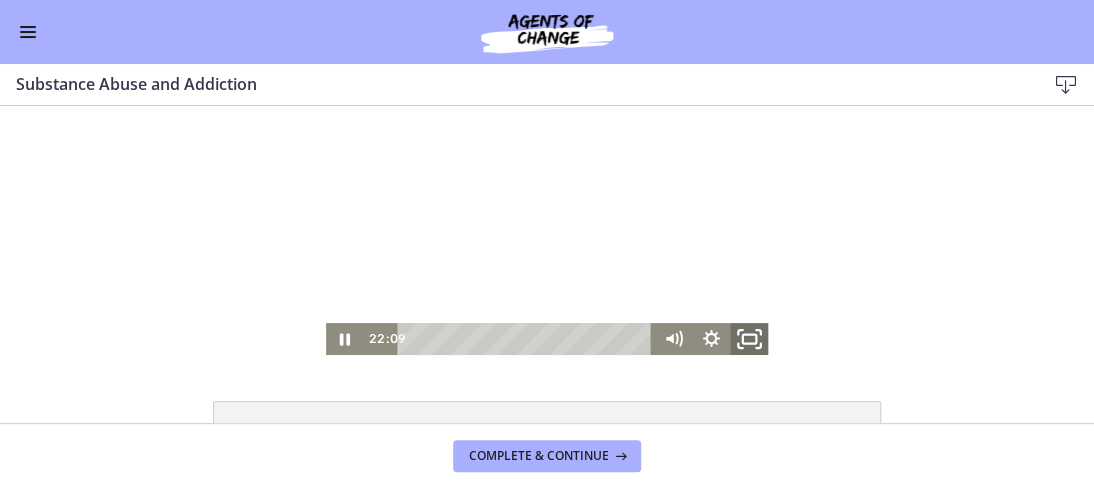 click 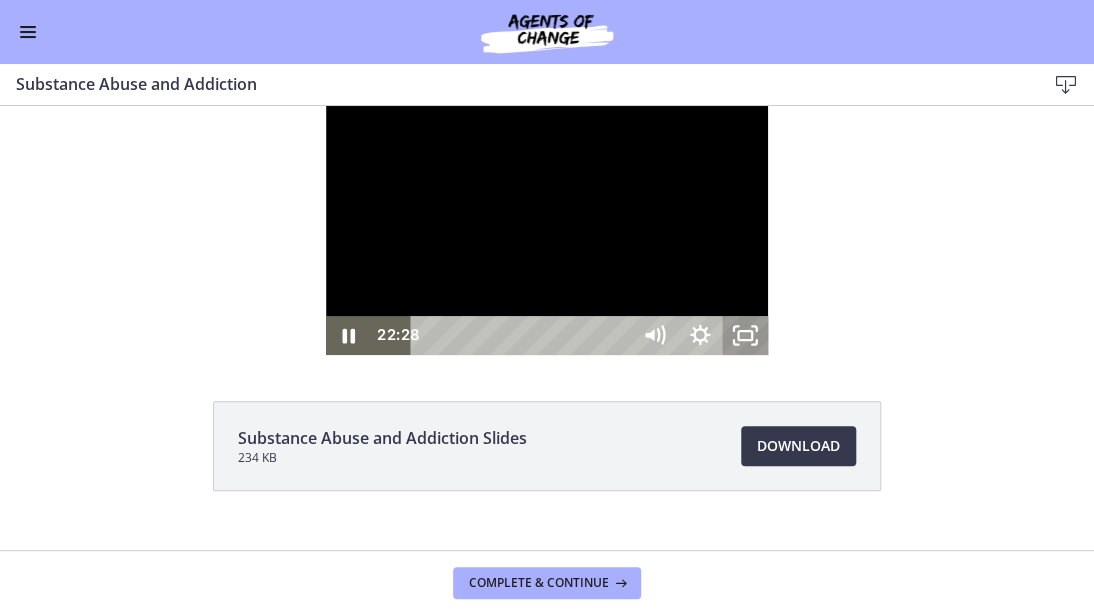 type 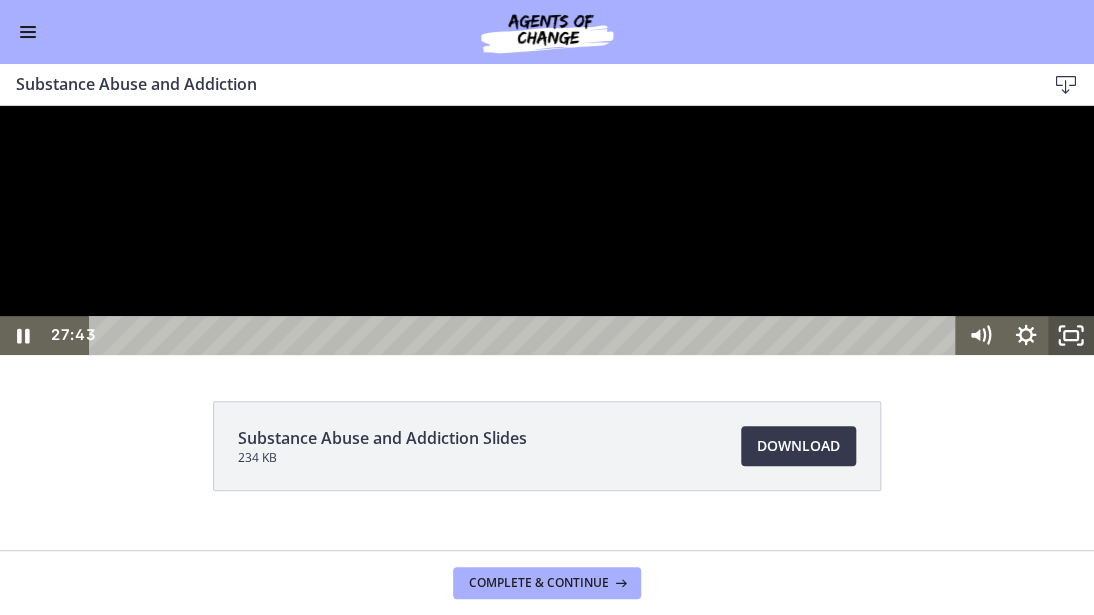 click 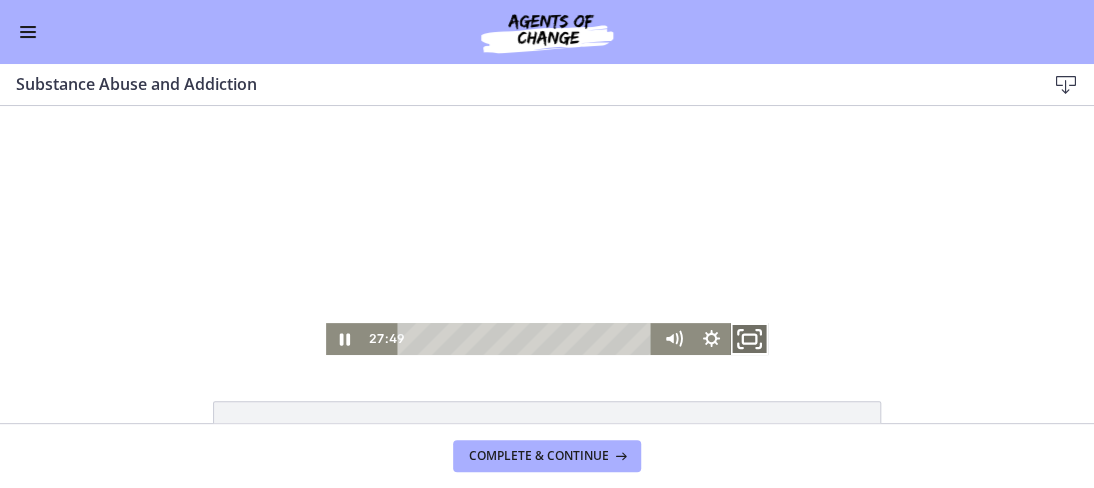click 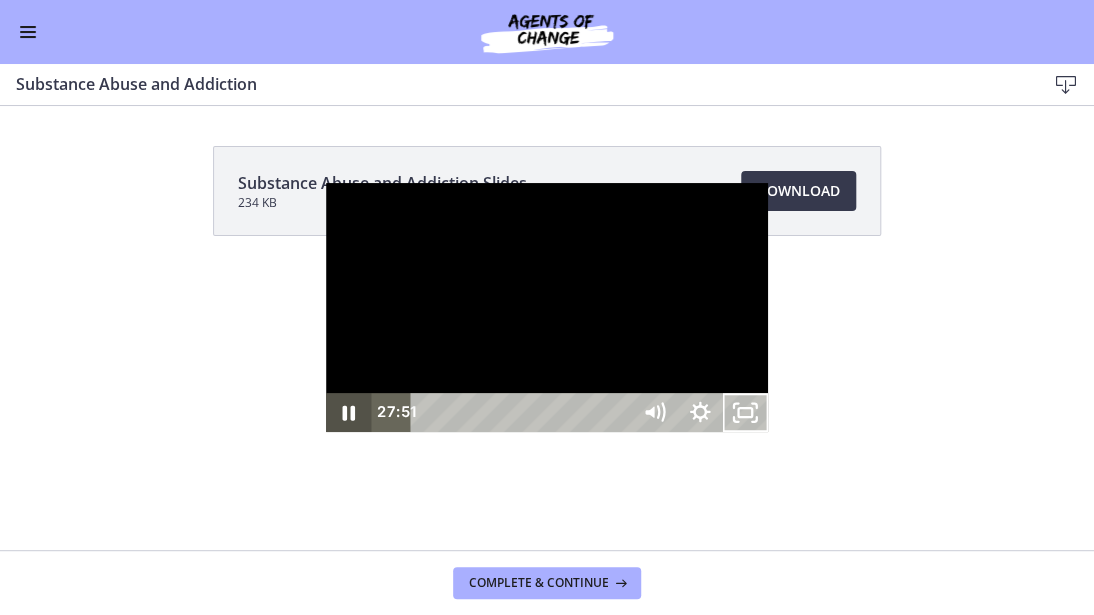 click 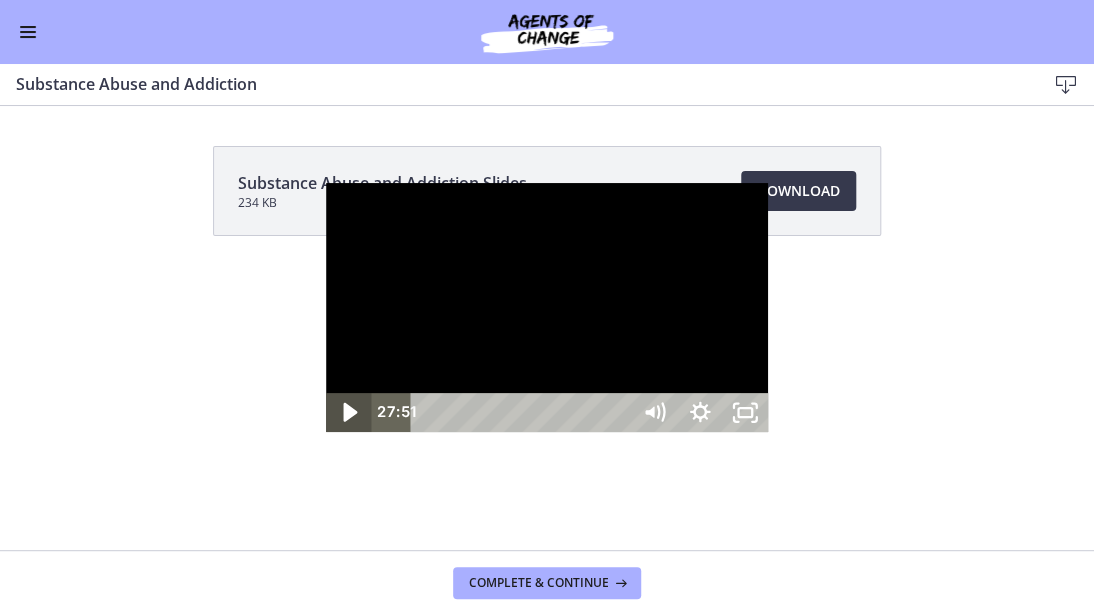 click 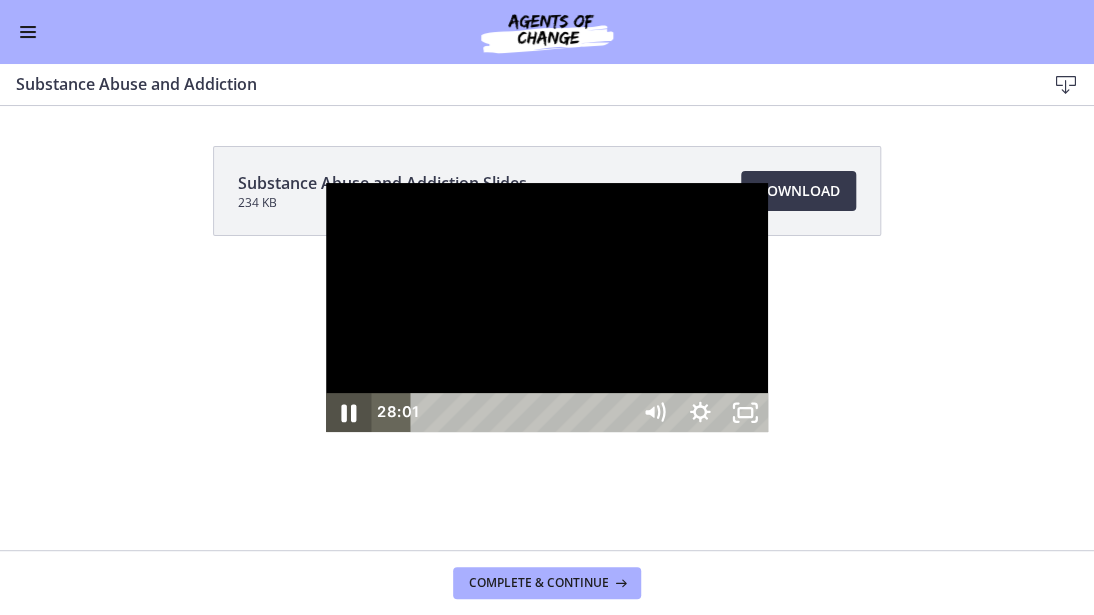 click 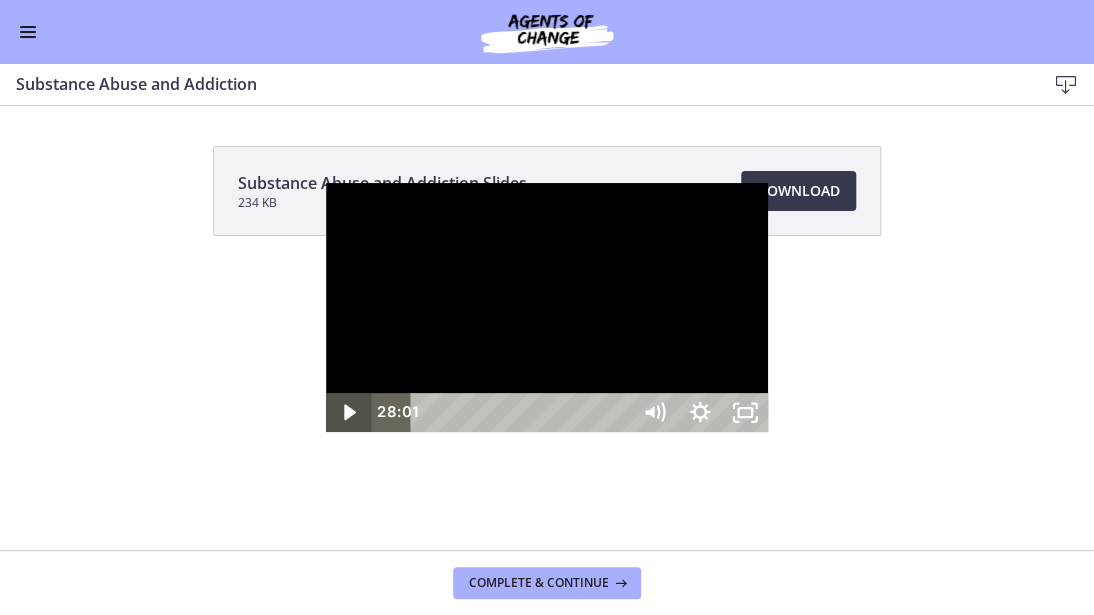 click 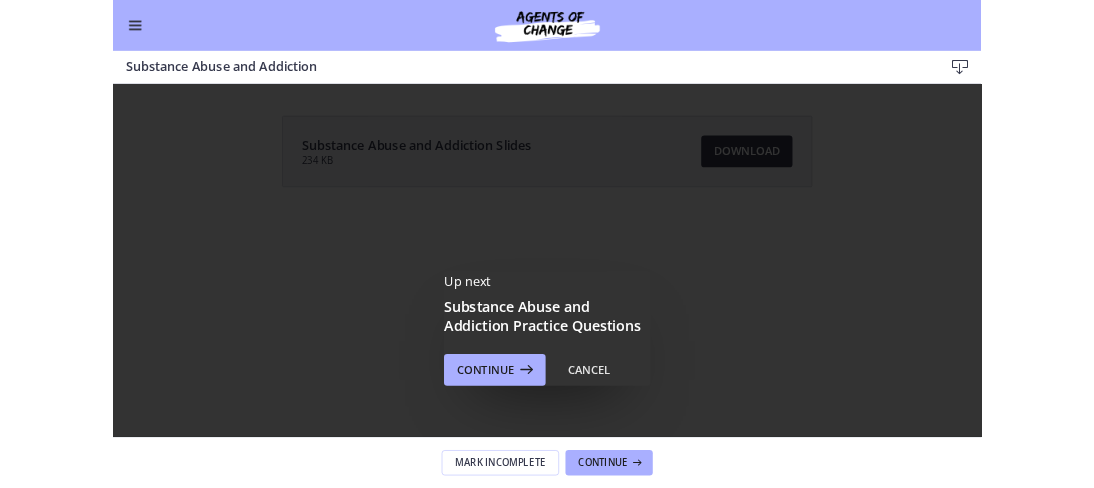 scroll, scrollTop: 0, scrollLeft: 0, axis: both 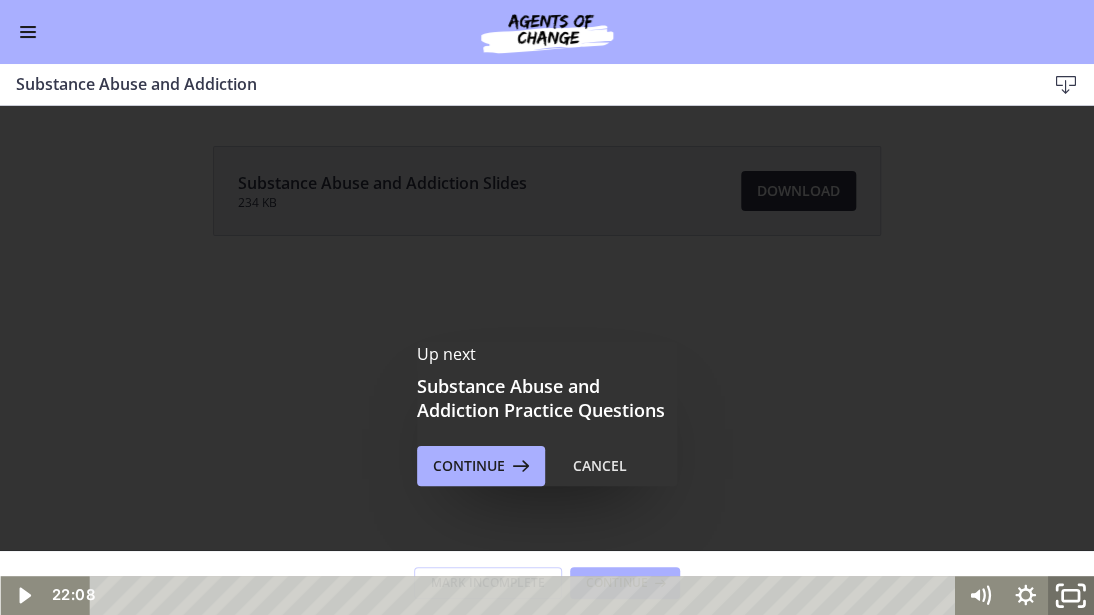 click 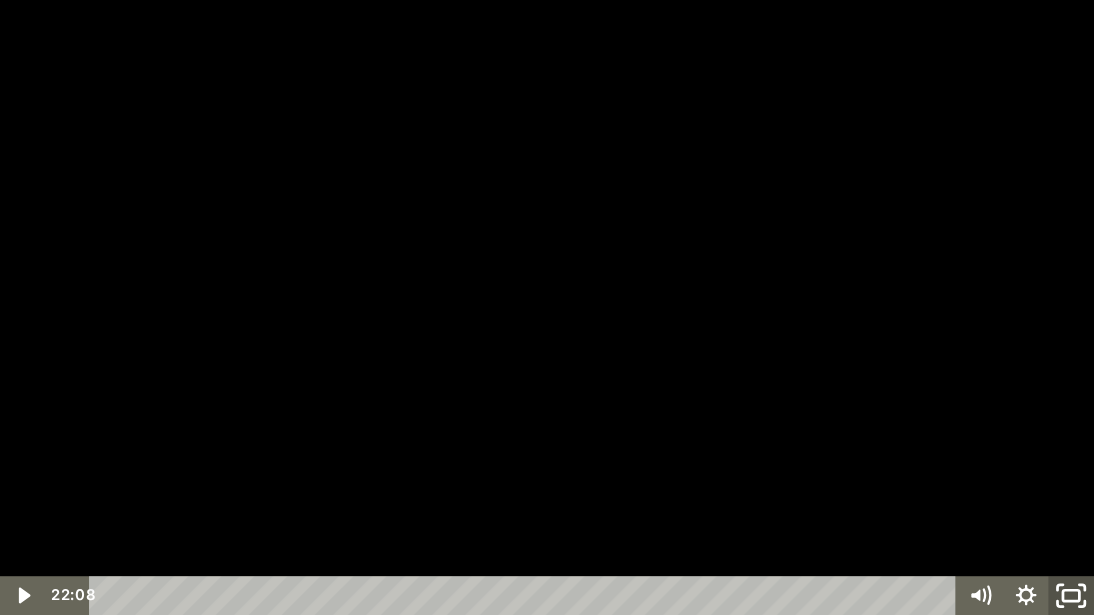 click 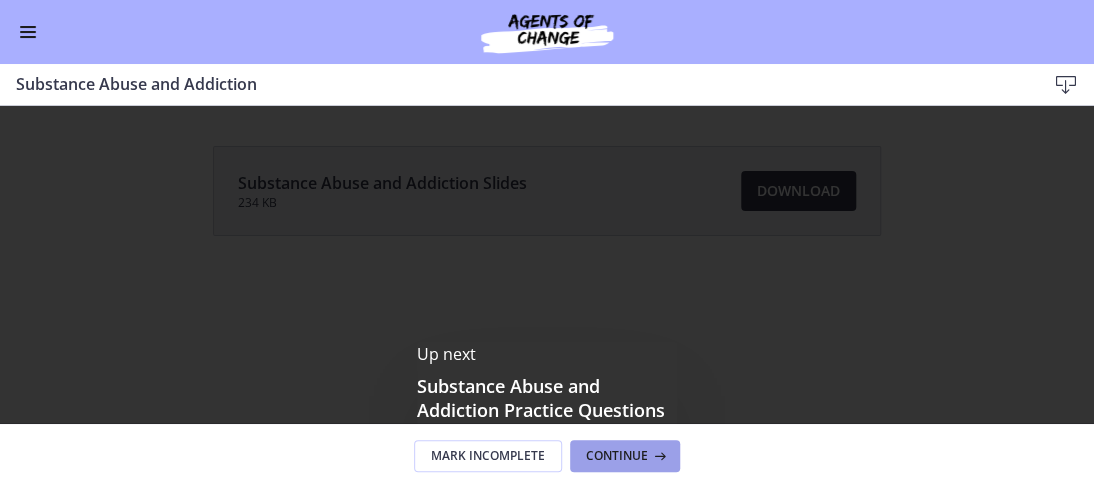 click on "Continue" at bounding box center (617, 456) 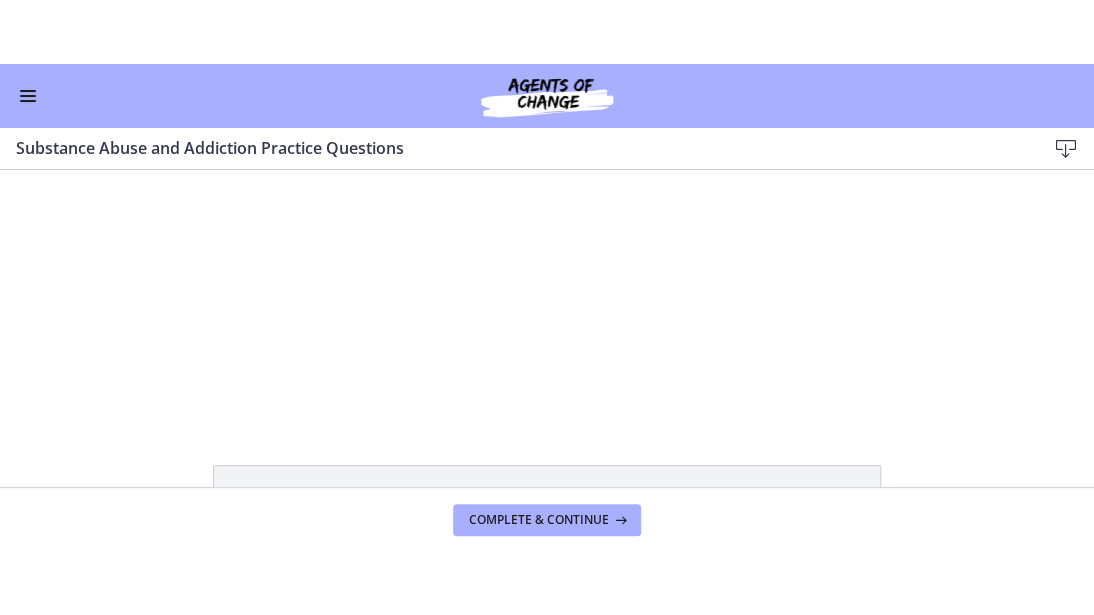 scroll, scrollTop: 0, scrollLeft: 0, axis: both 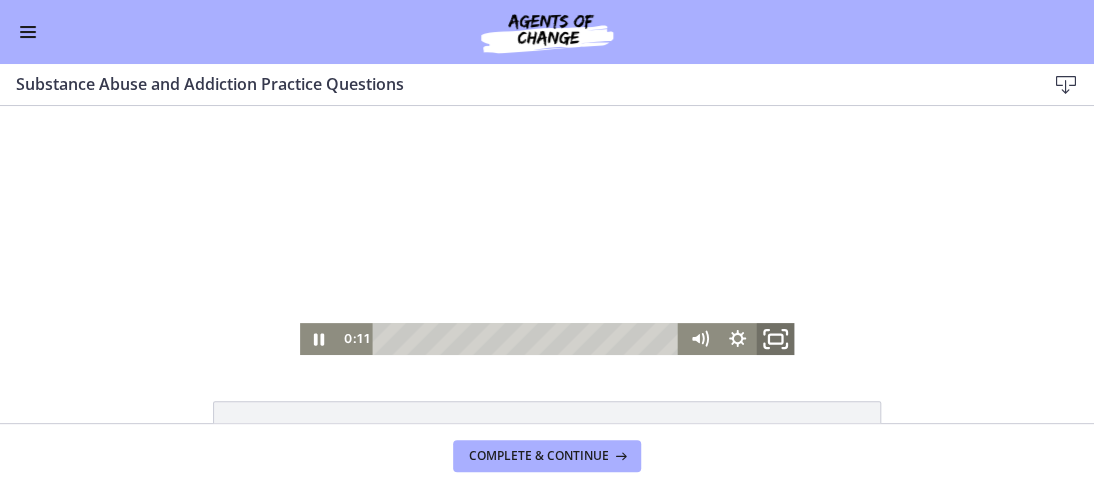 click 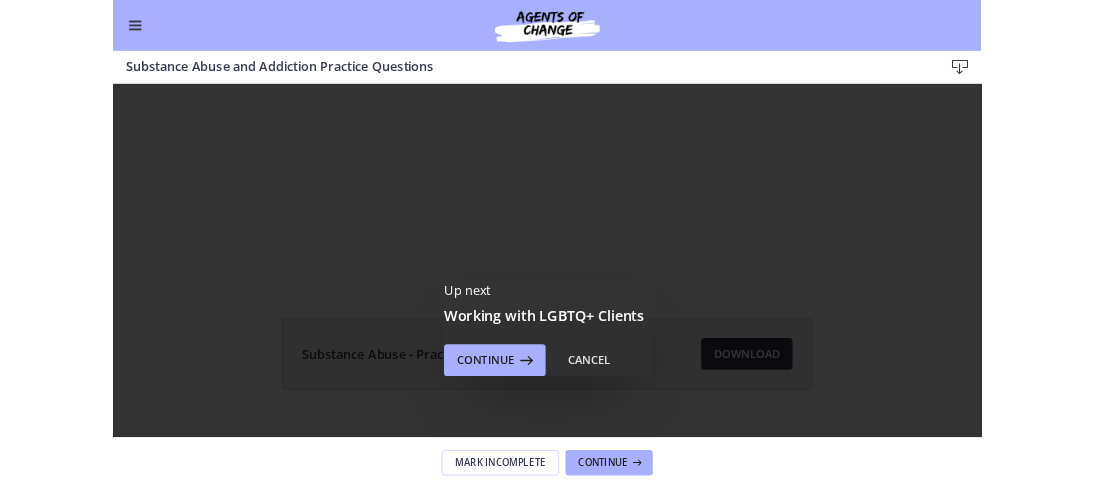 scroll, scrollTop: 0, scrollLeft: 0, axis: both 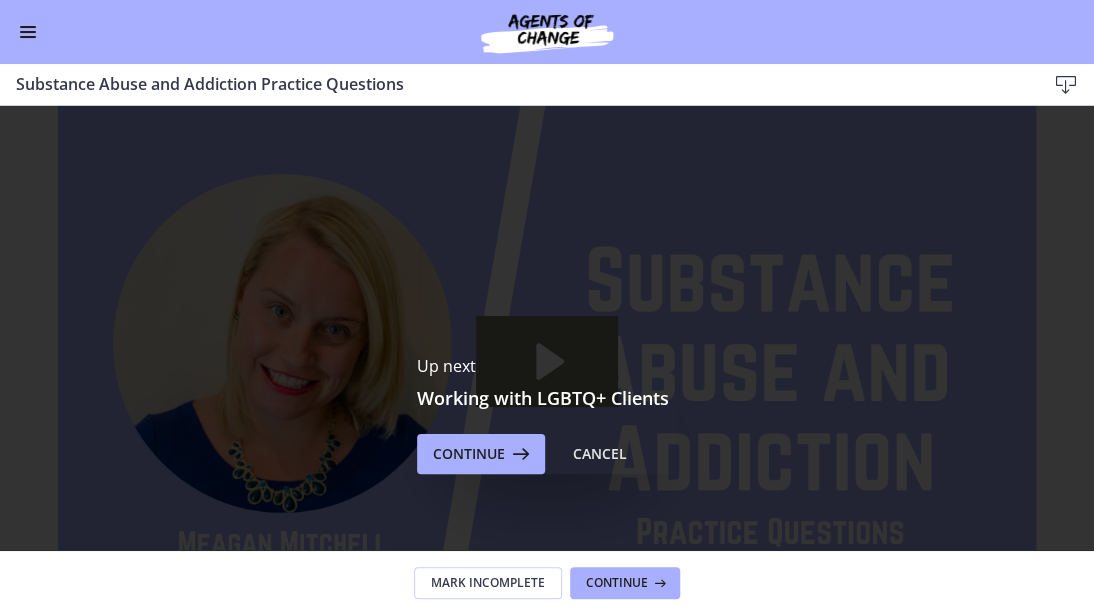 click 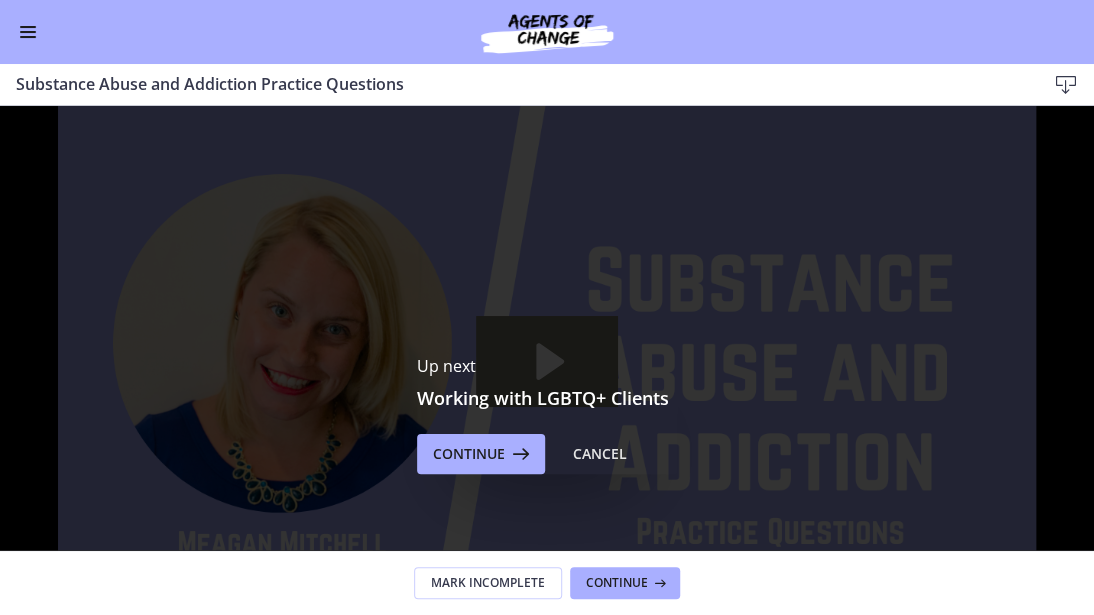 click 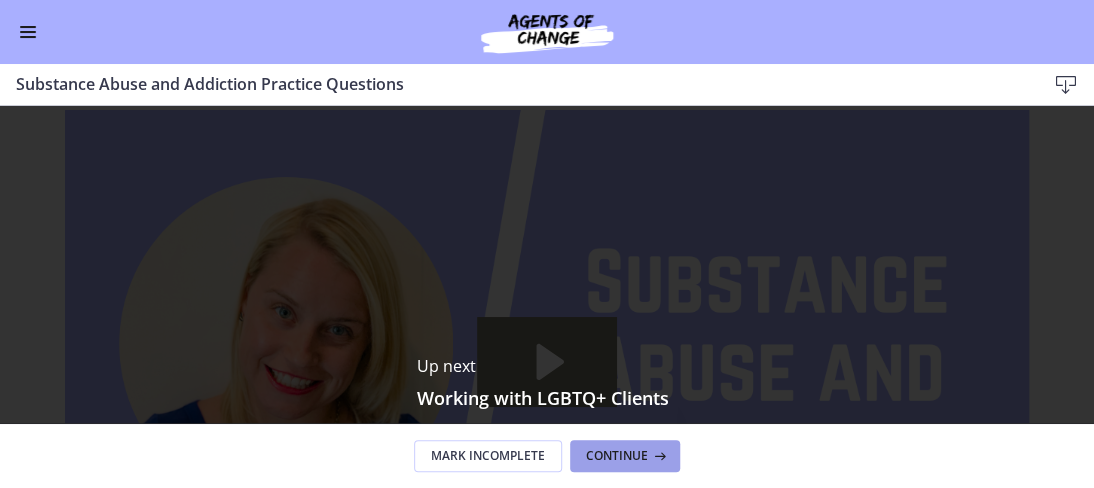 click on "Continue" at bounding box center (617, 456) 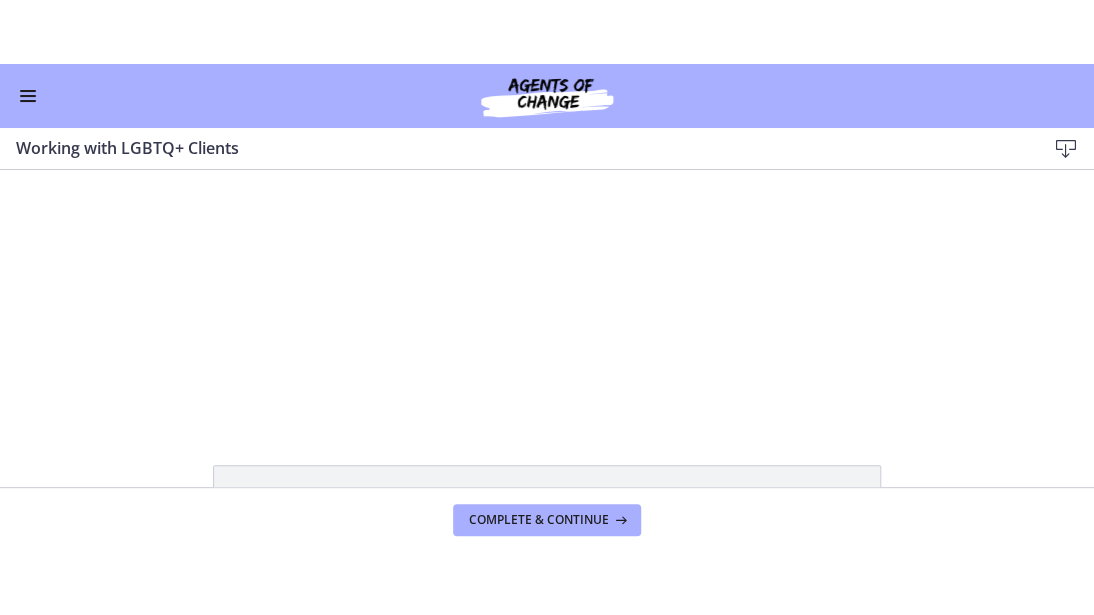 scroll, scrollTop: 0, scrollLeft: 0, axis: both 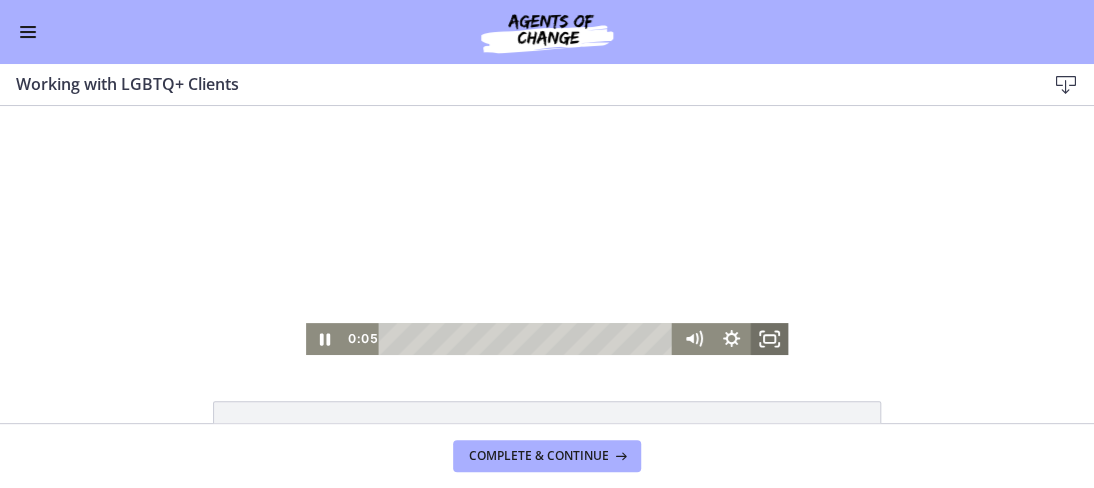 click 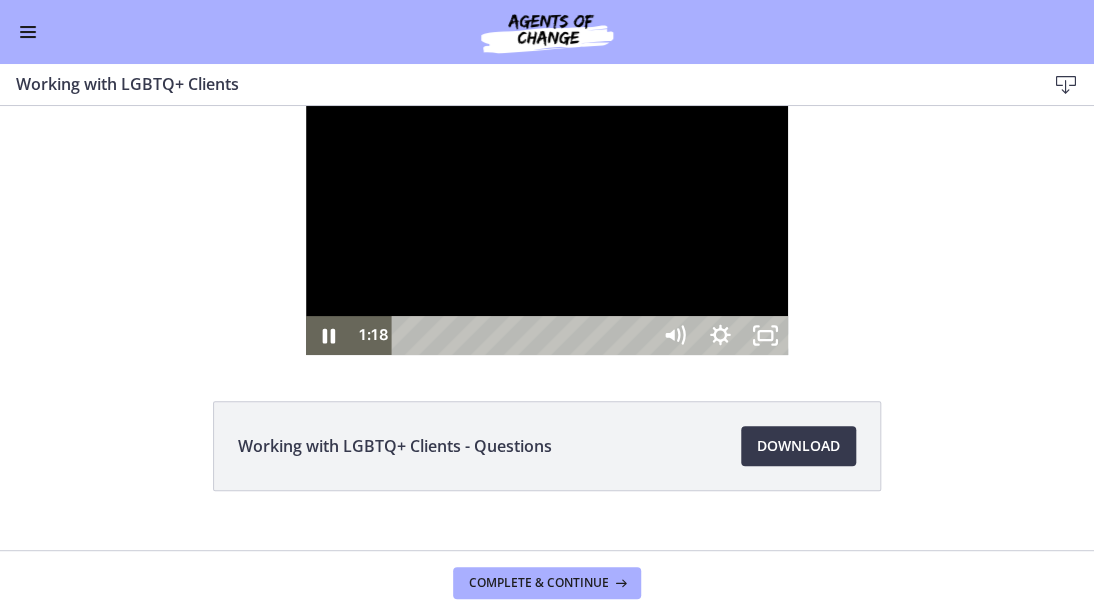 type 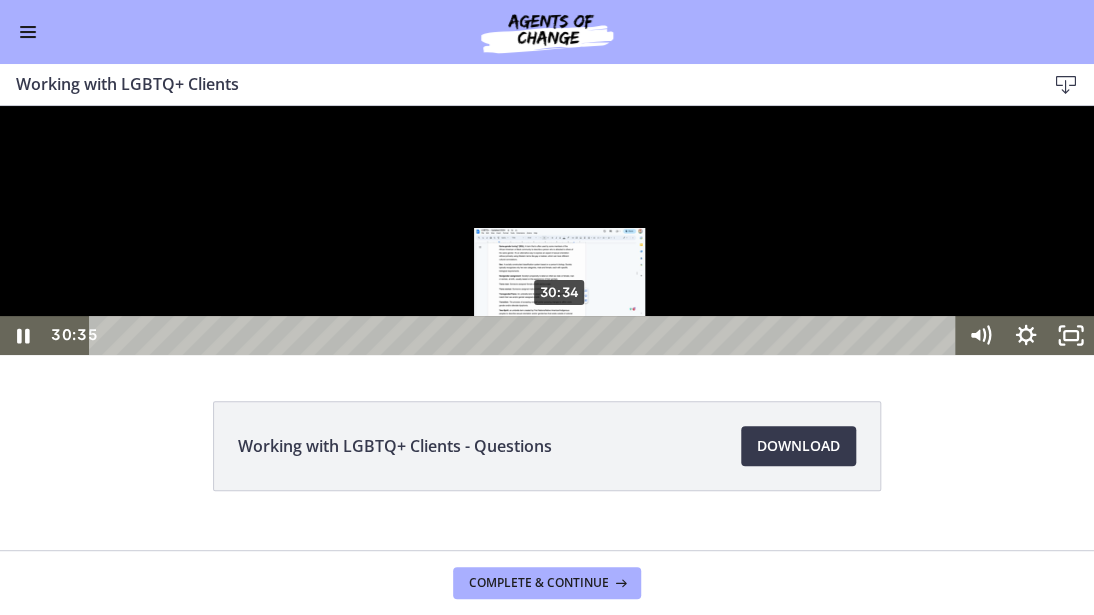 click on "30:34" at bounding box center (526, 335) 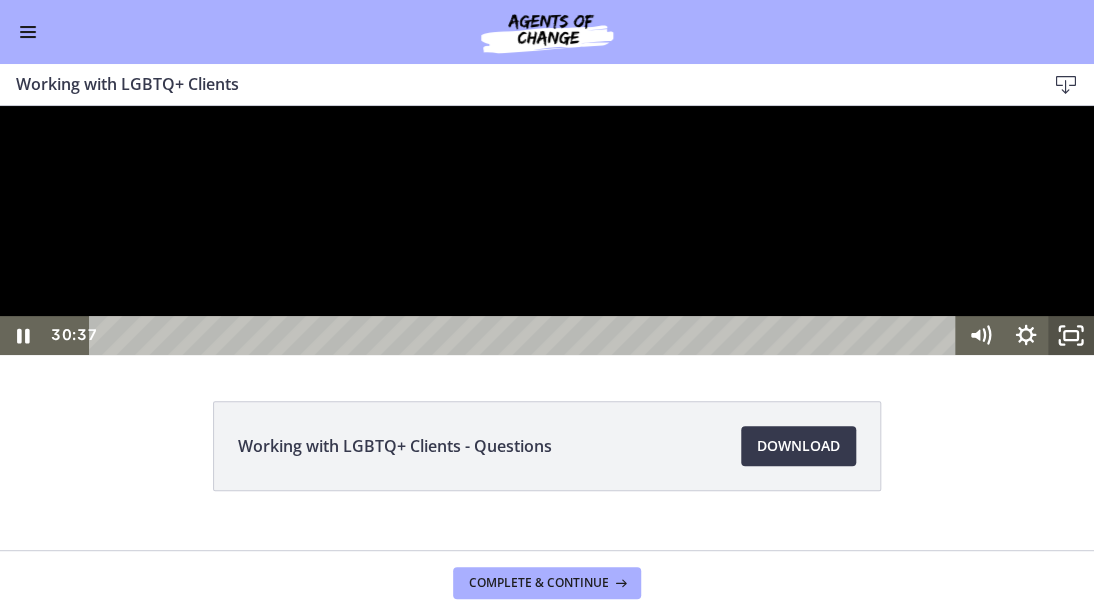 click 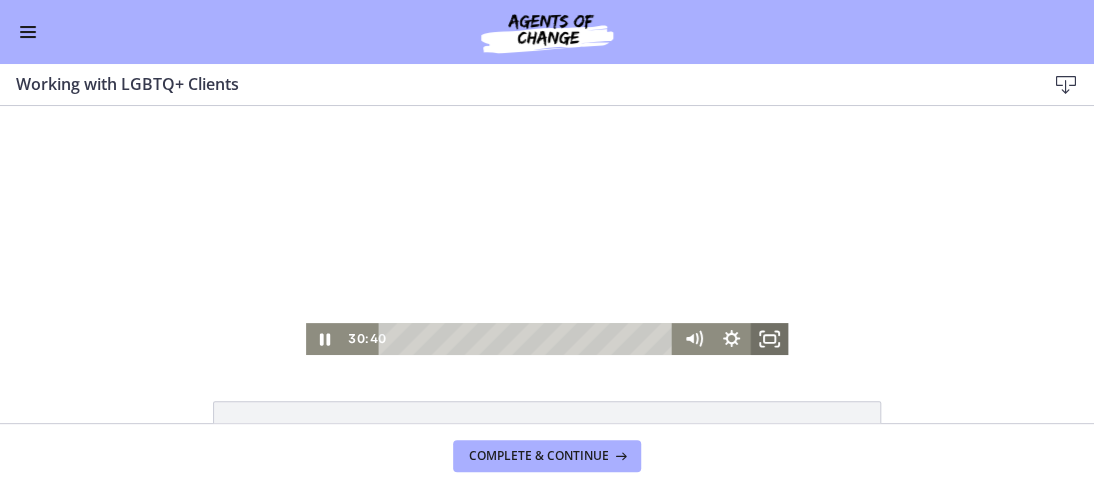 click 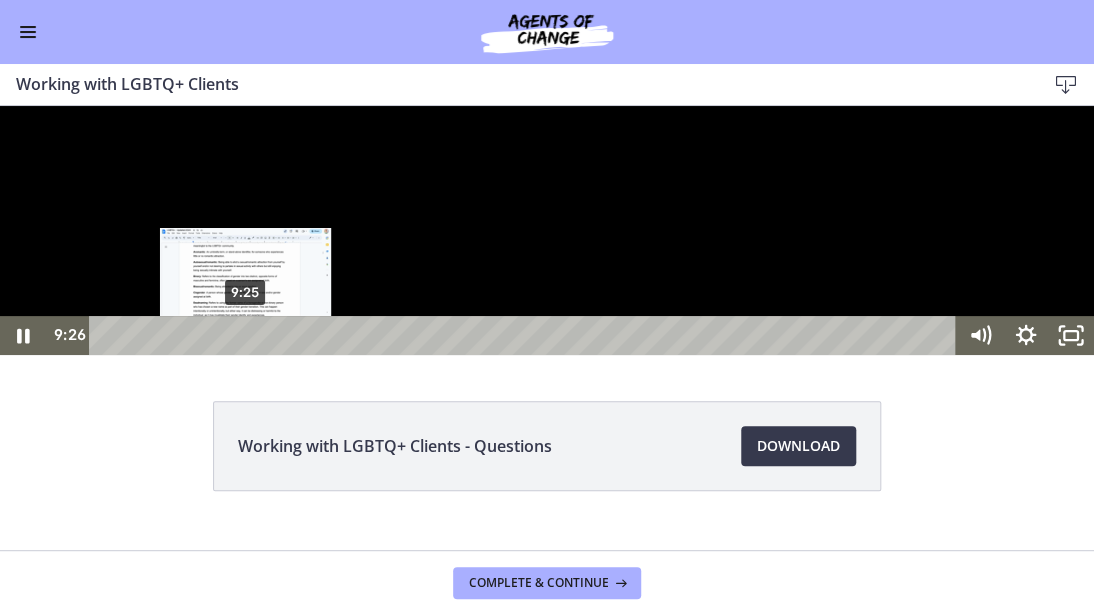 click on "9:25" at bounding box center (526, 335) 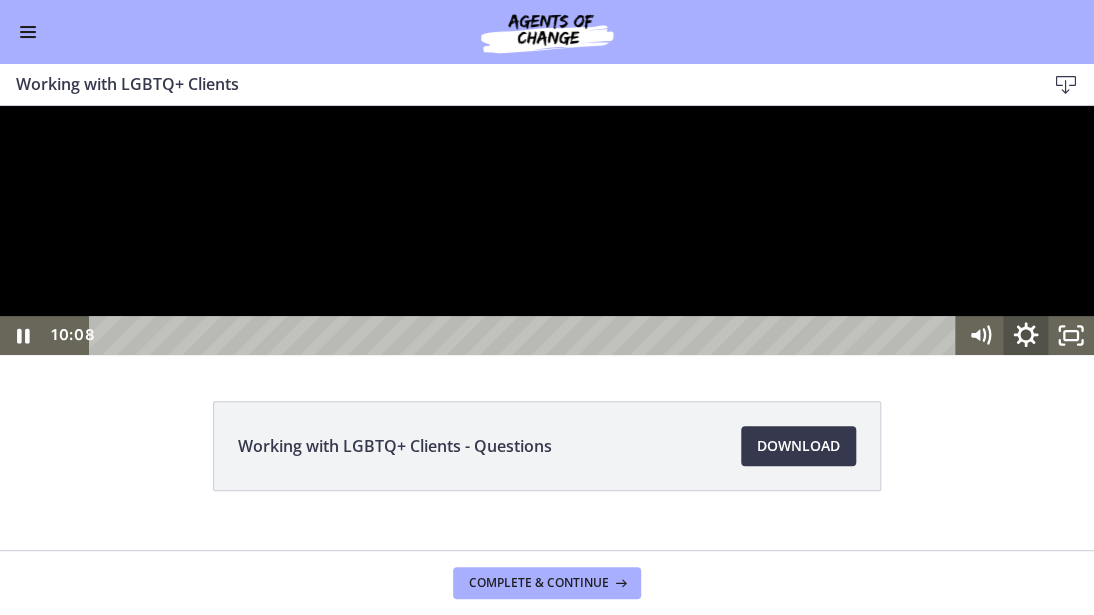 click 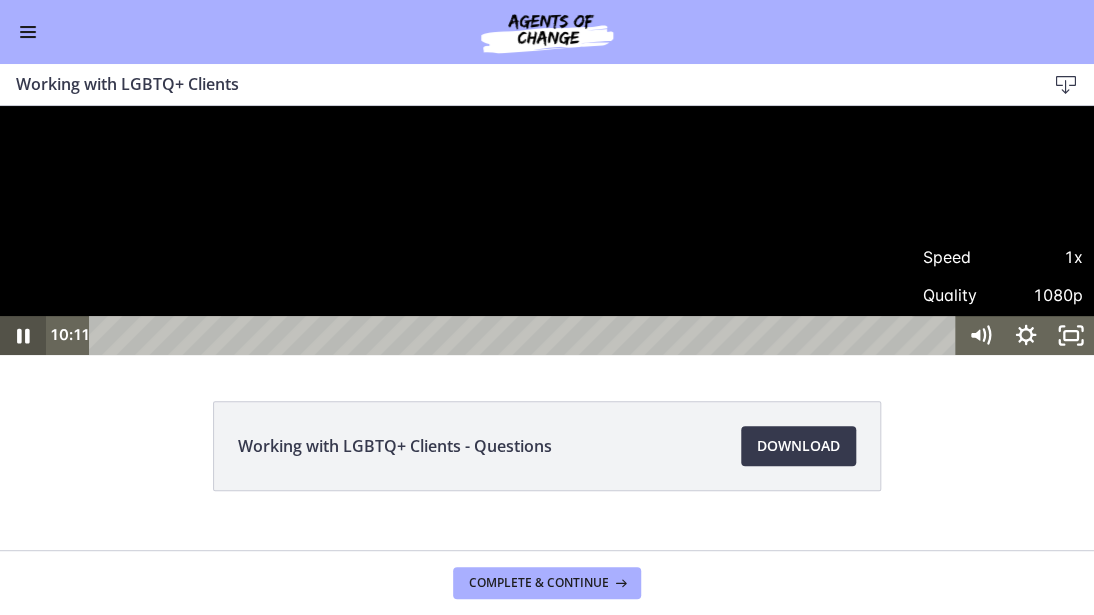click 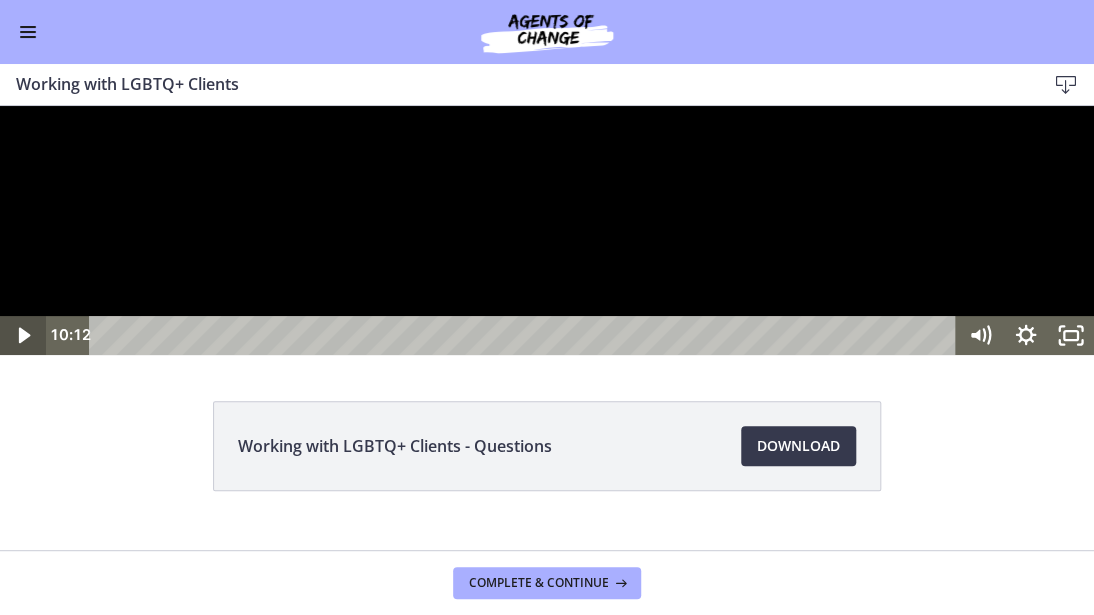 click 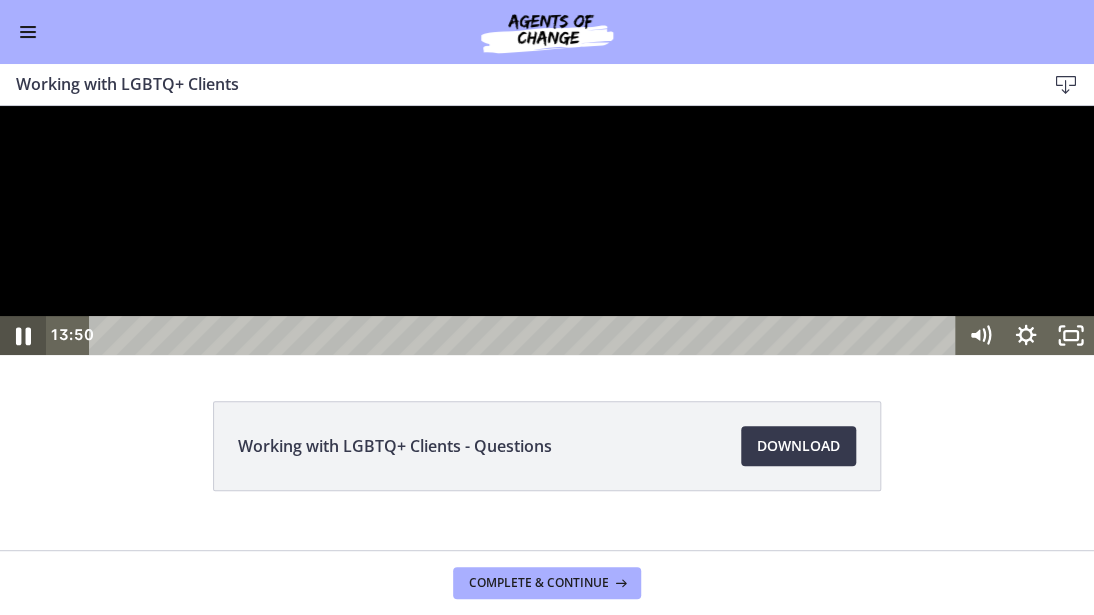 click 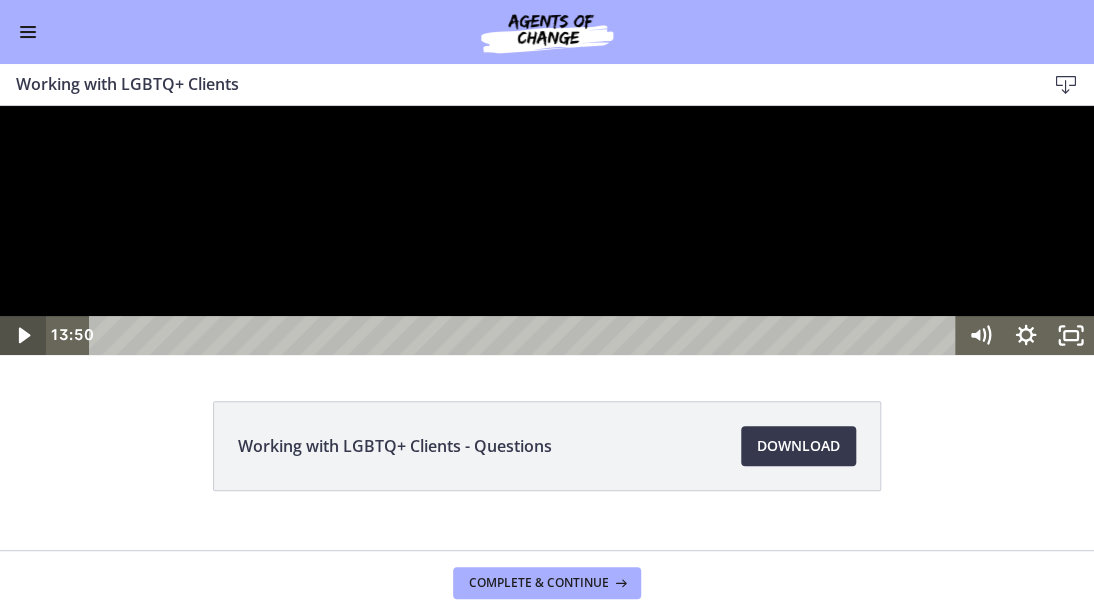 click 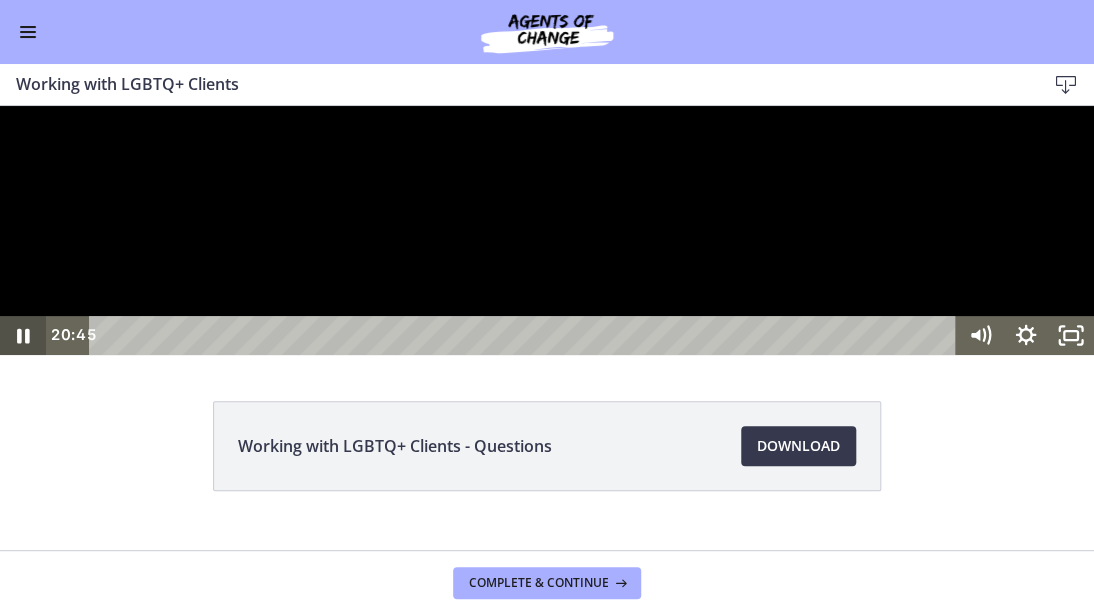 click 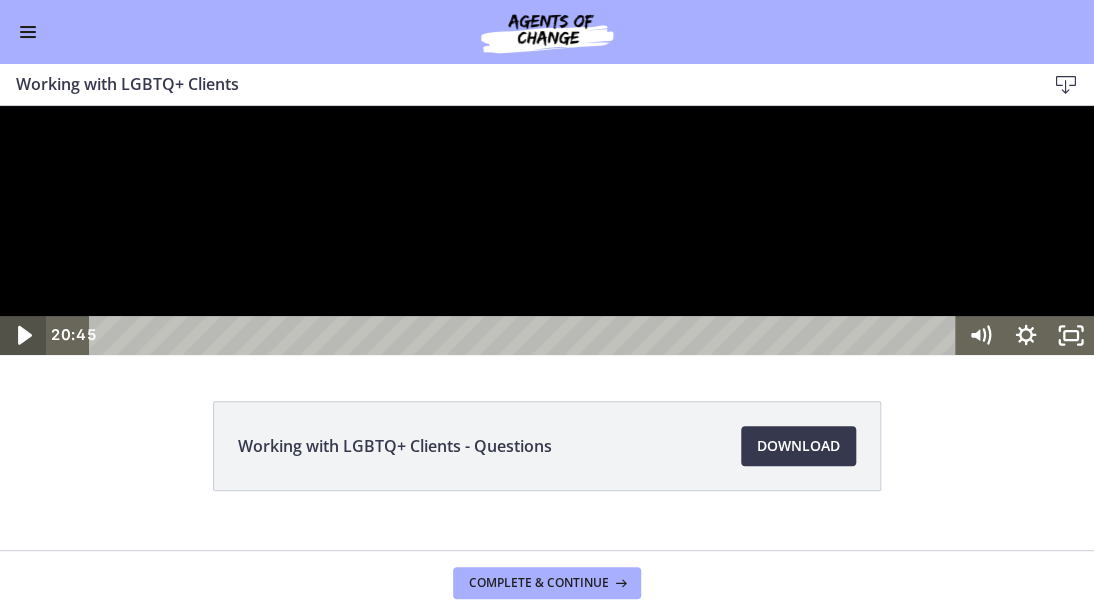 click 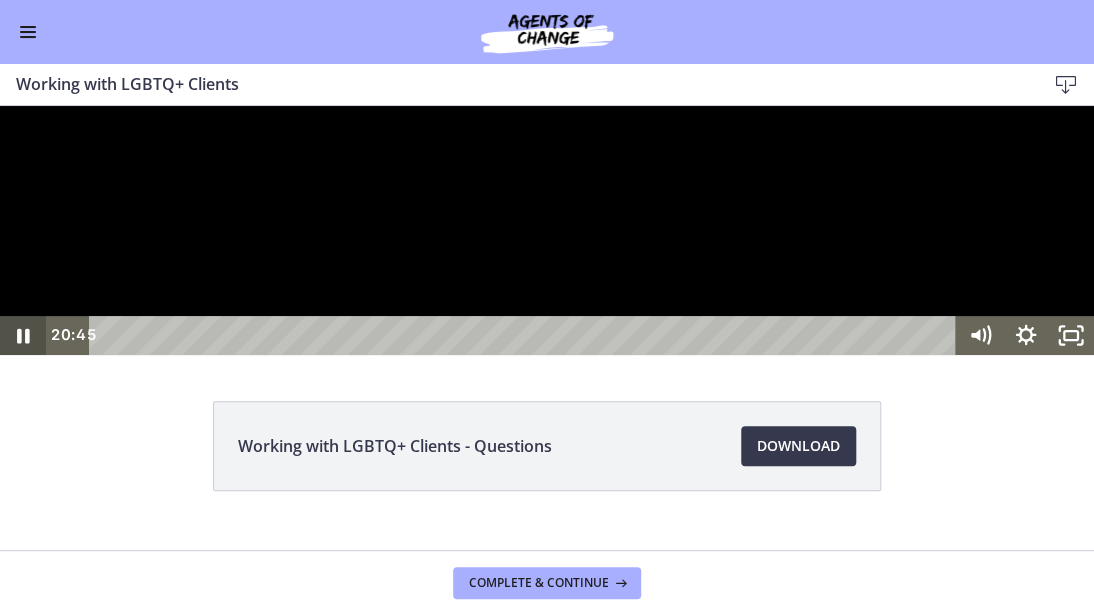 click 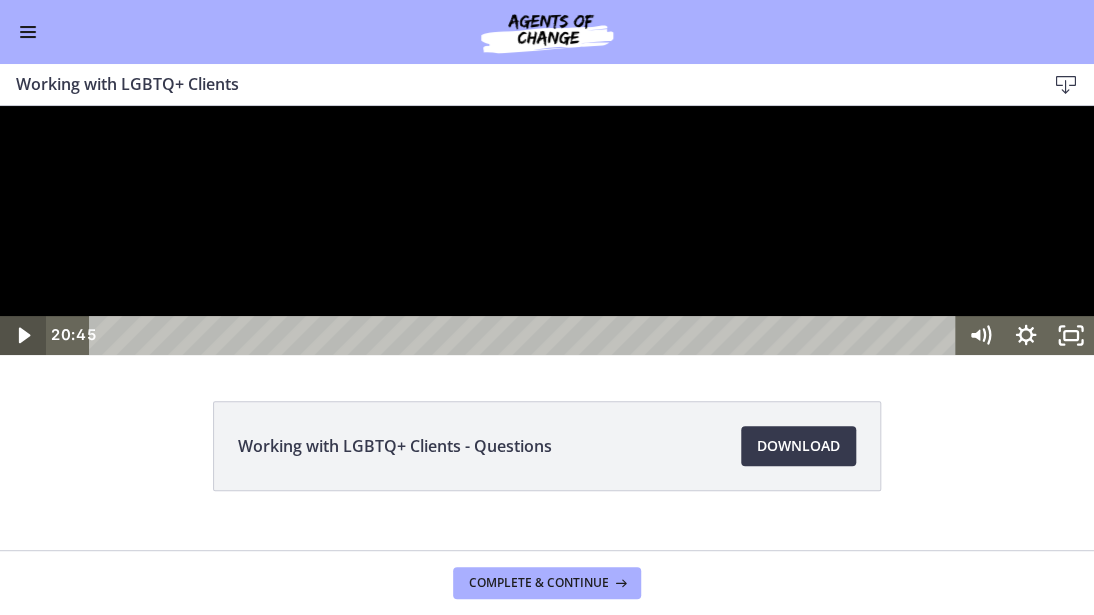 click 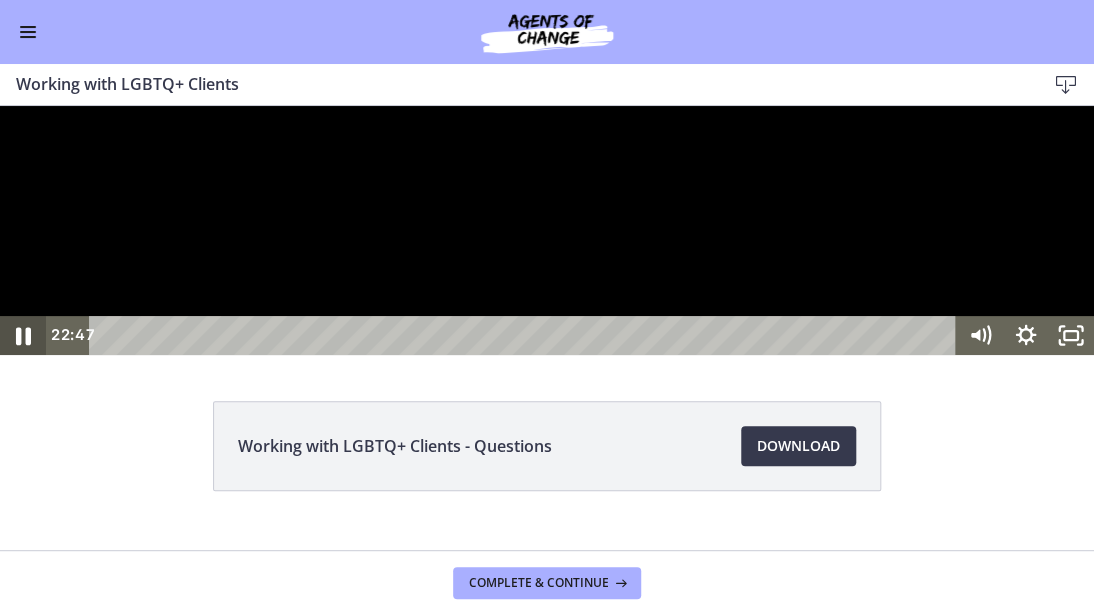 click 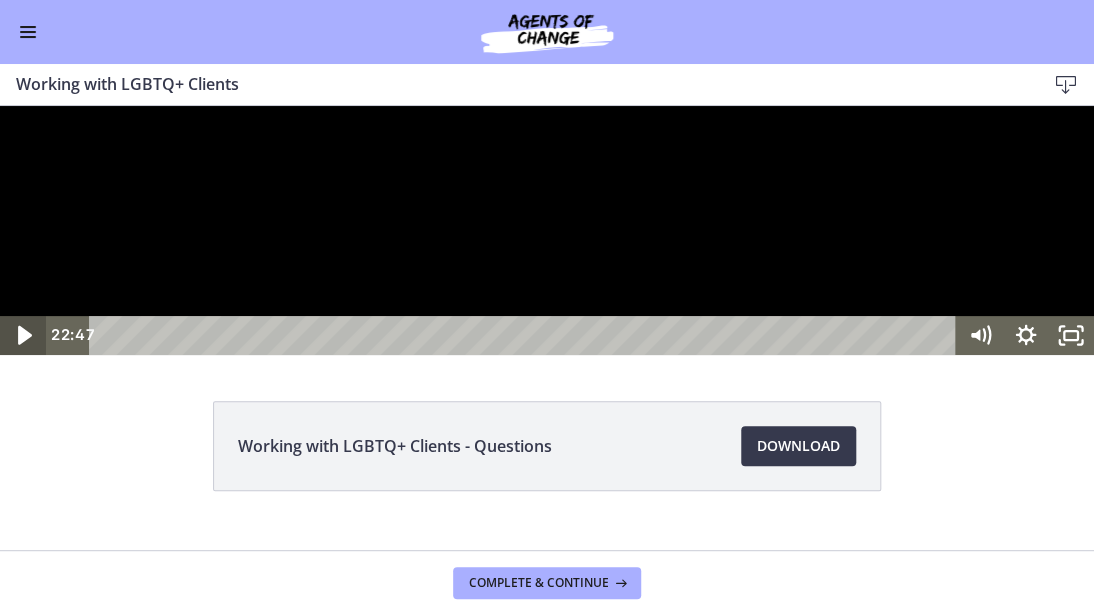 click 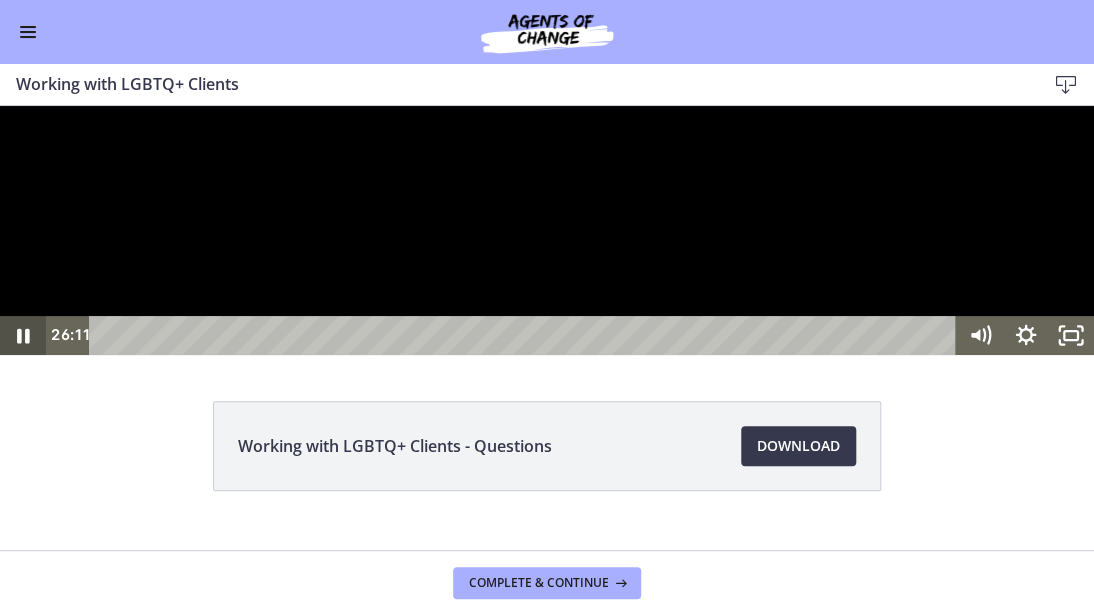 type 